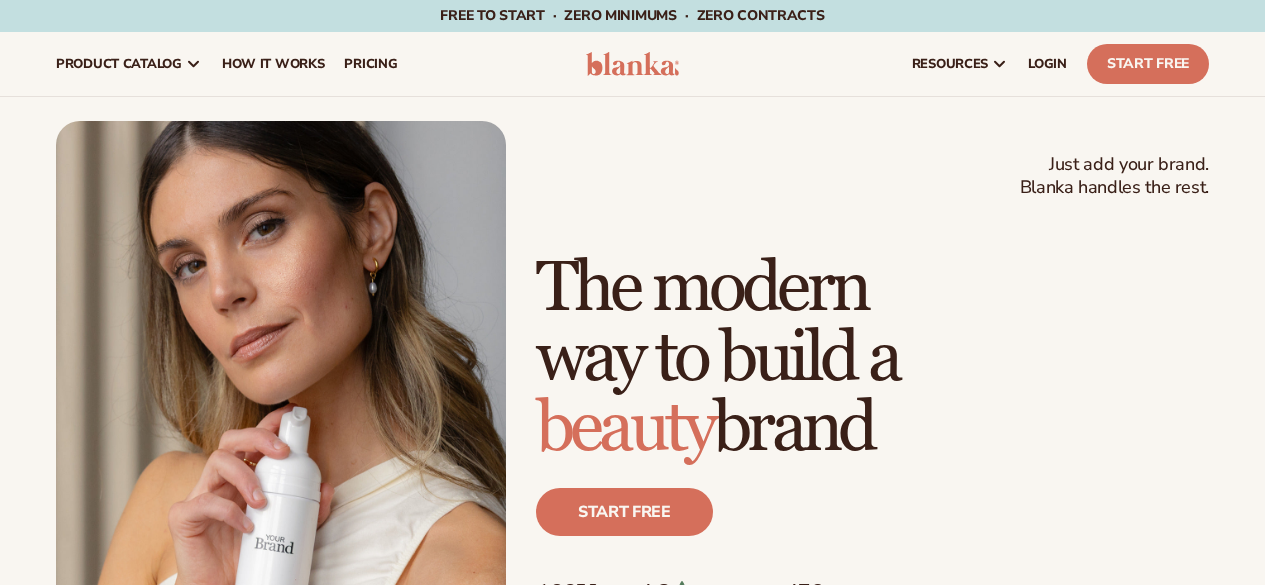 scroll, scrollTop: 0, scrollLeft: 0, axis: both 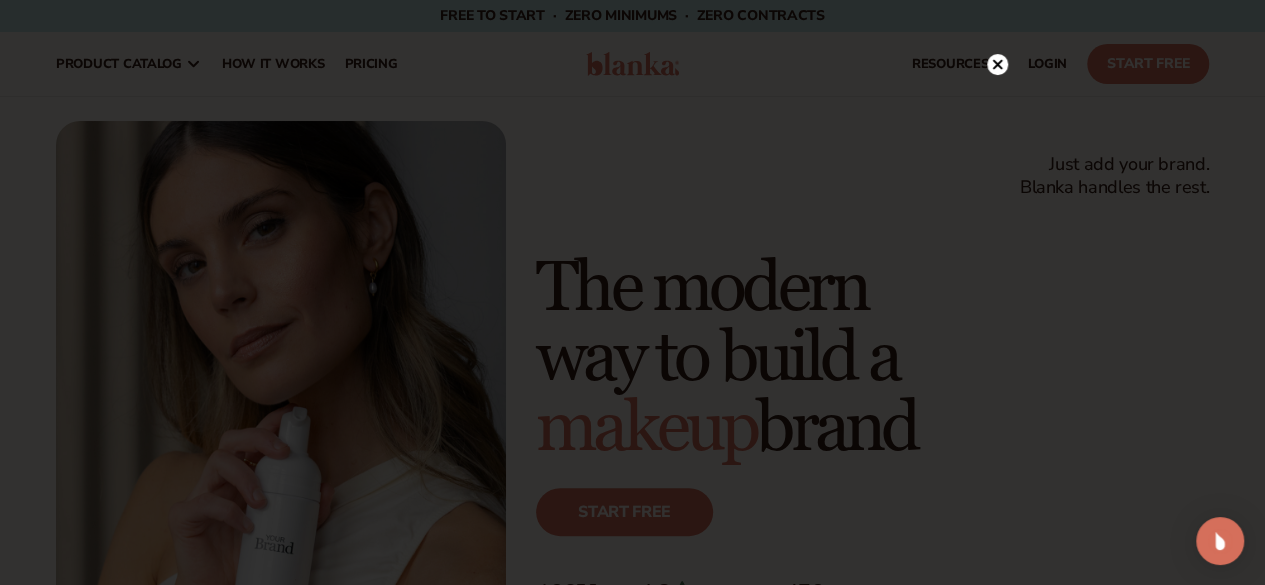 click 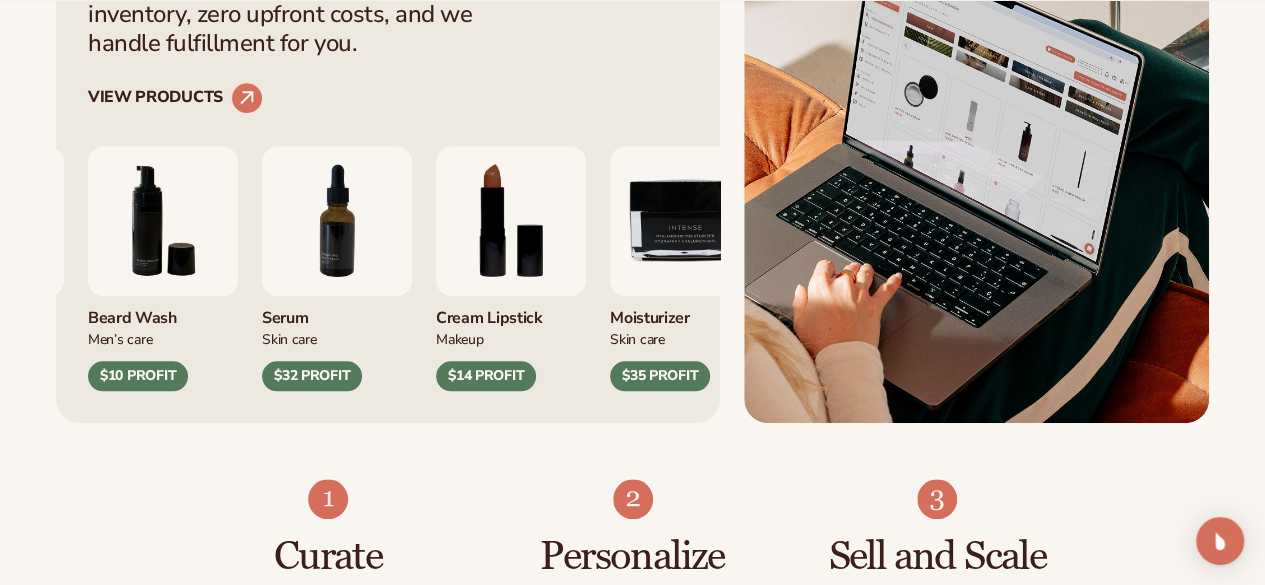 scroll, scrollTop: 804, scrollLeft: 0, axis: vertical 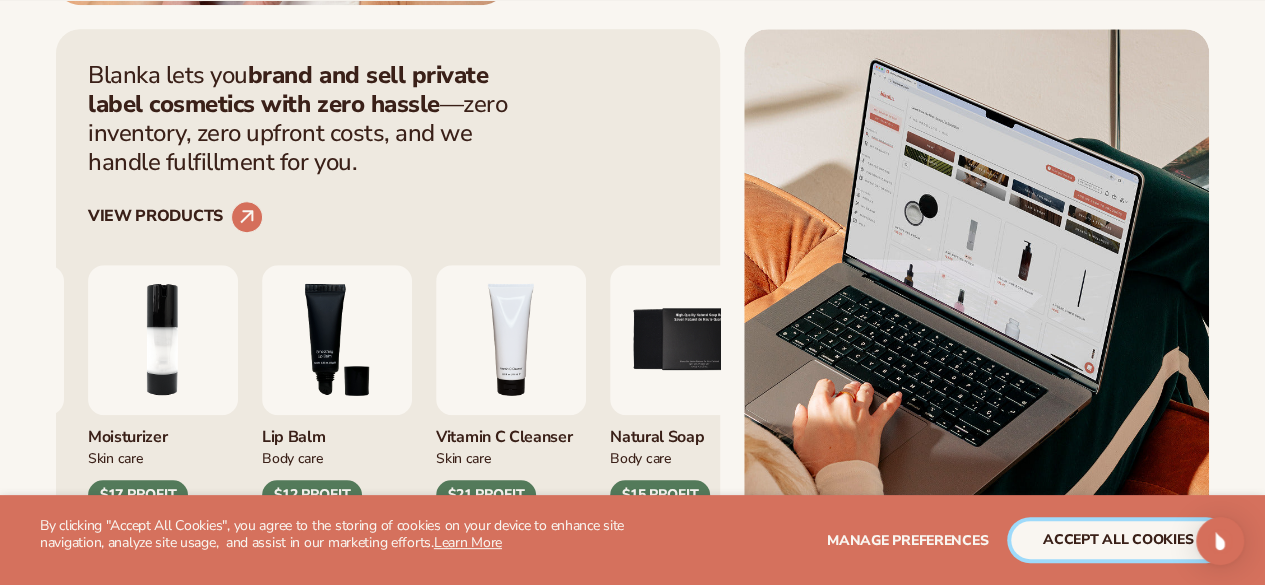 click on "accept all cookies" at bounding box center (1118, 540) 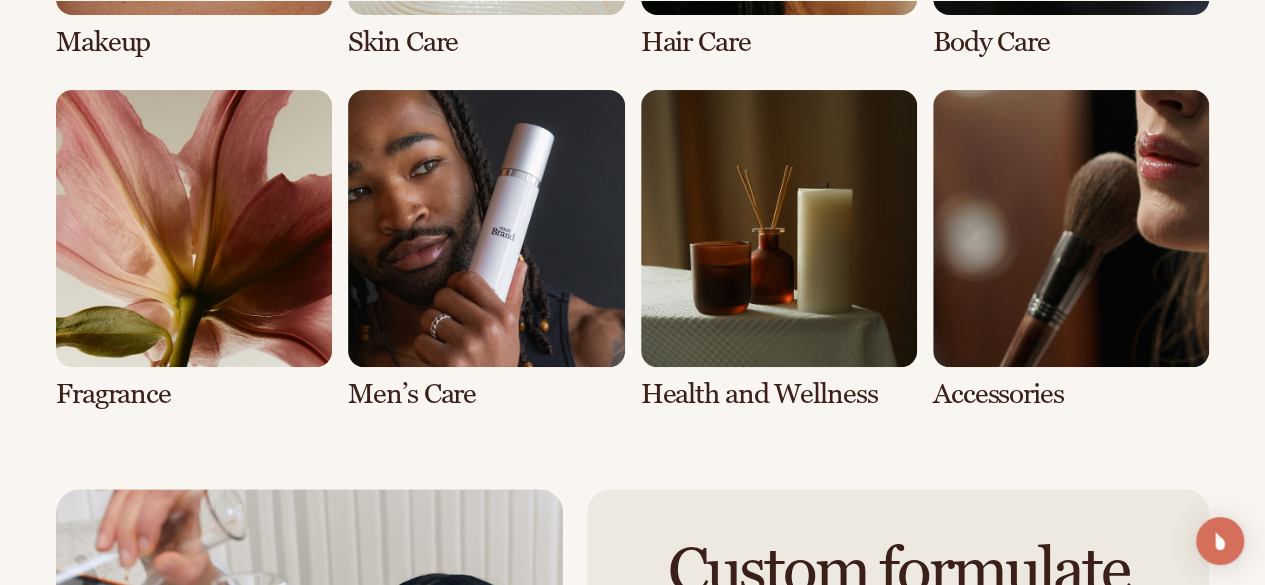 scroll, scrollTop: 3911, scrollLeft: 0, axis: vertical 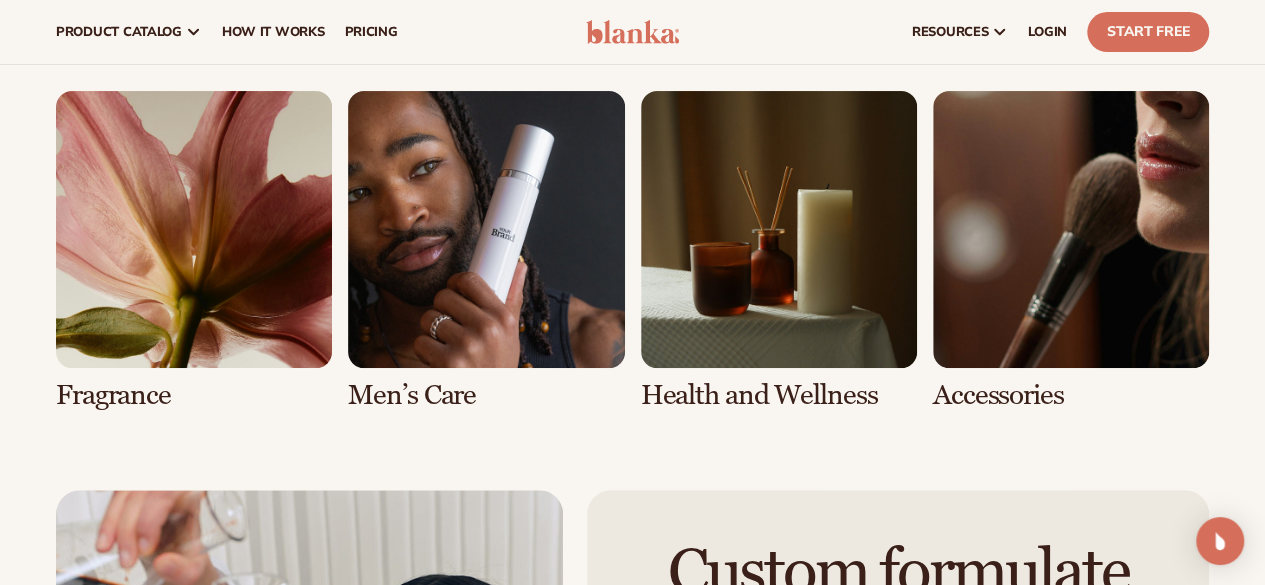 click at bounding box center (486, 250) 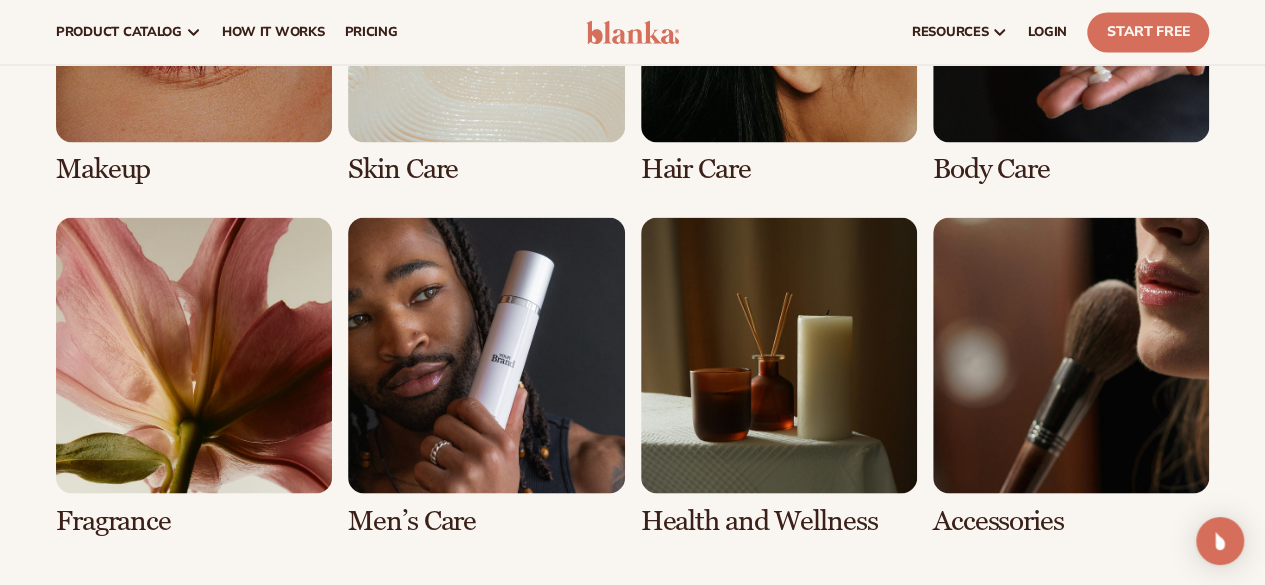 scroll, scrollTop: 1623, scrollLeft: 0, axis: vertical 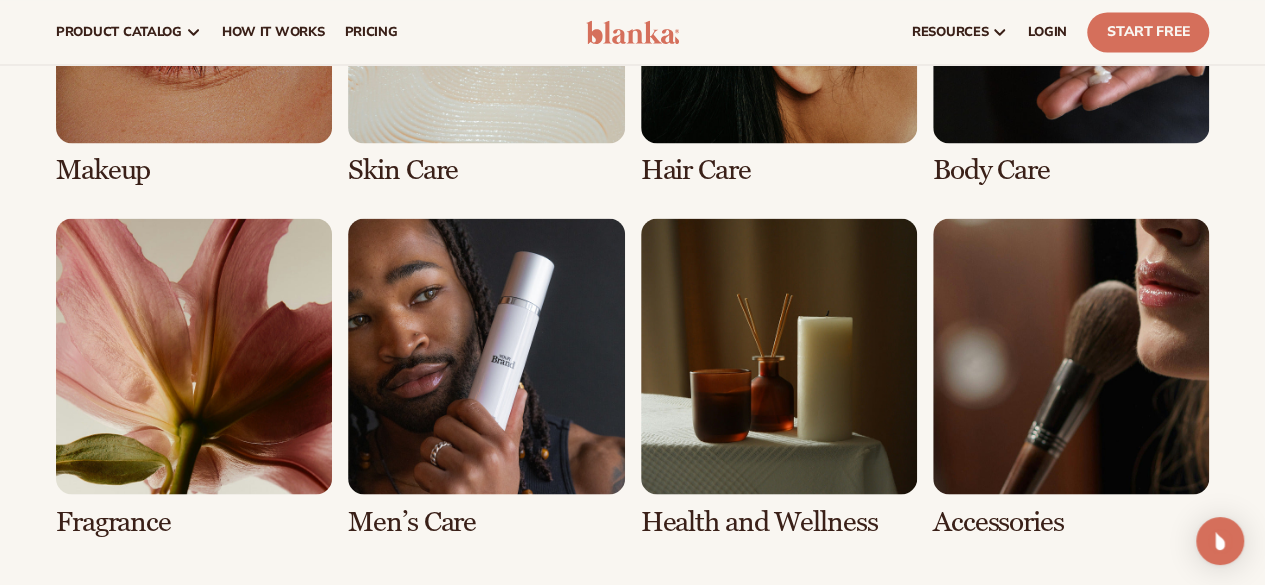 click at bounding box center (194, 377) 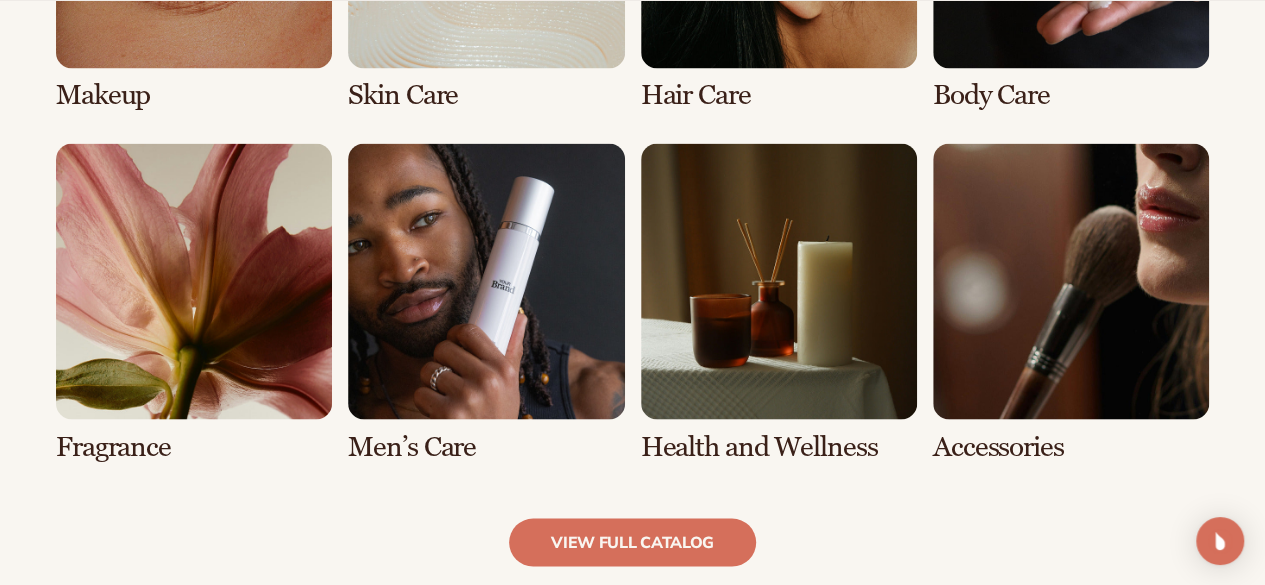 scroll, scrollTop: 1701, scrollLeft: 0, axis: vertical 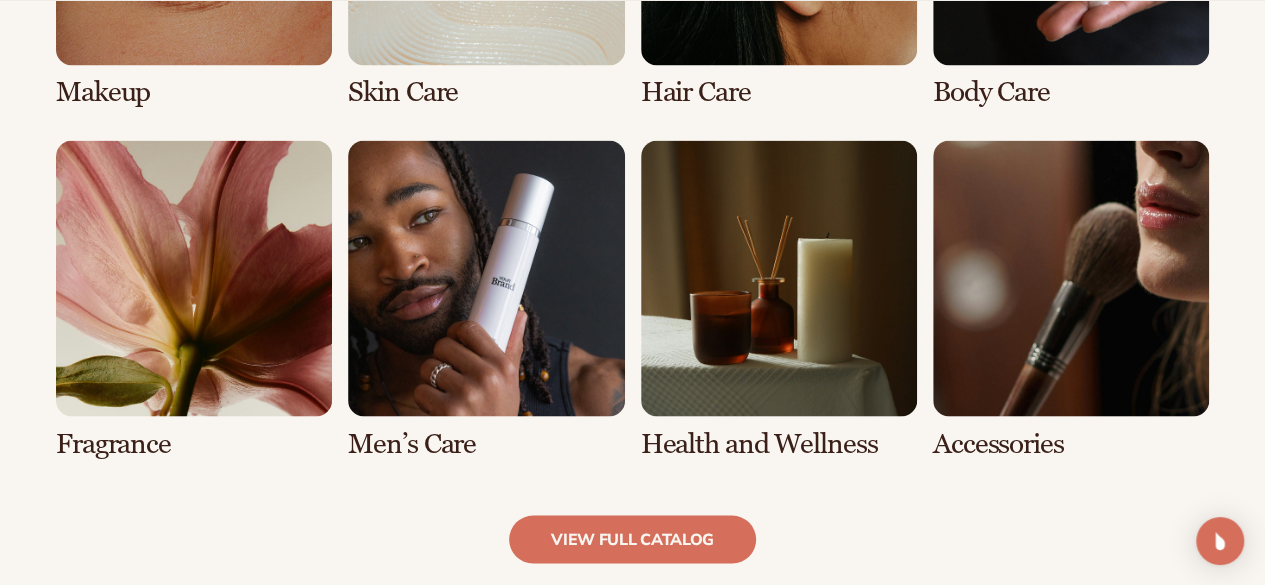click at bounding box center (194, 299) 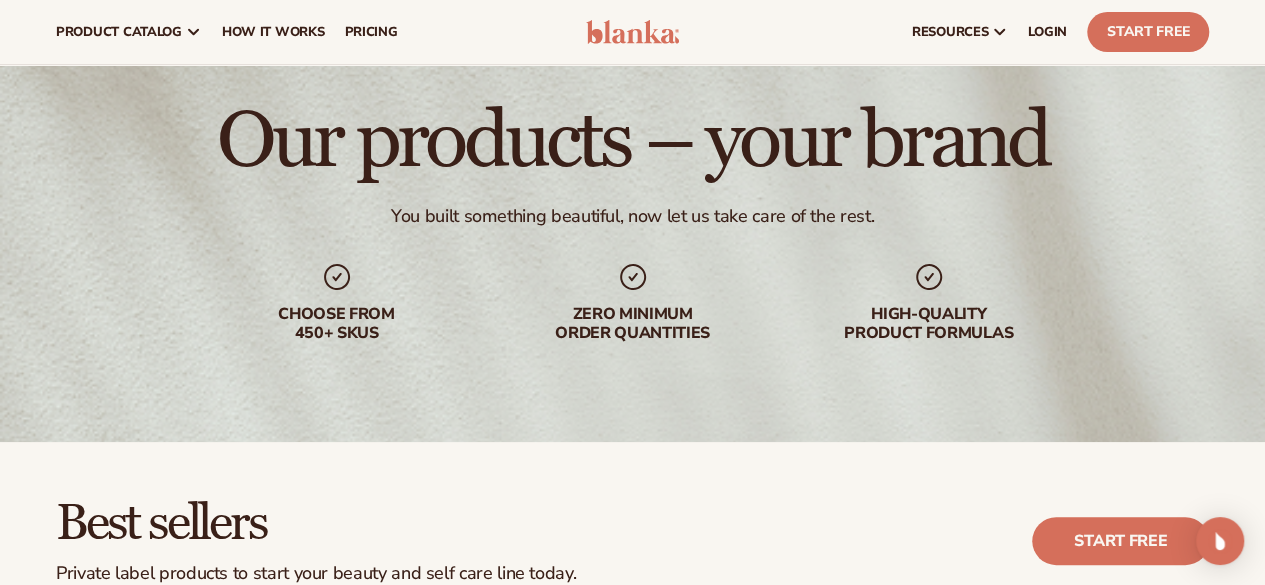 scroll, scrollTop: 0, scrollLeft: 0, axis: both 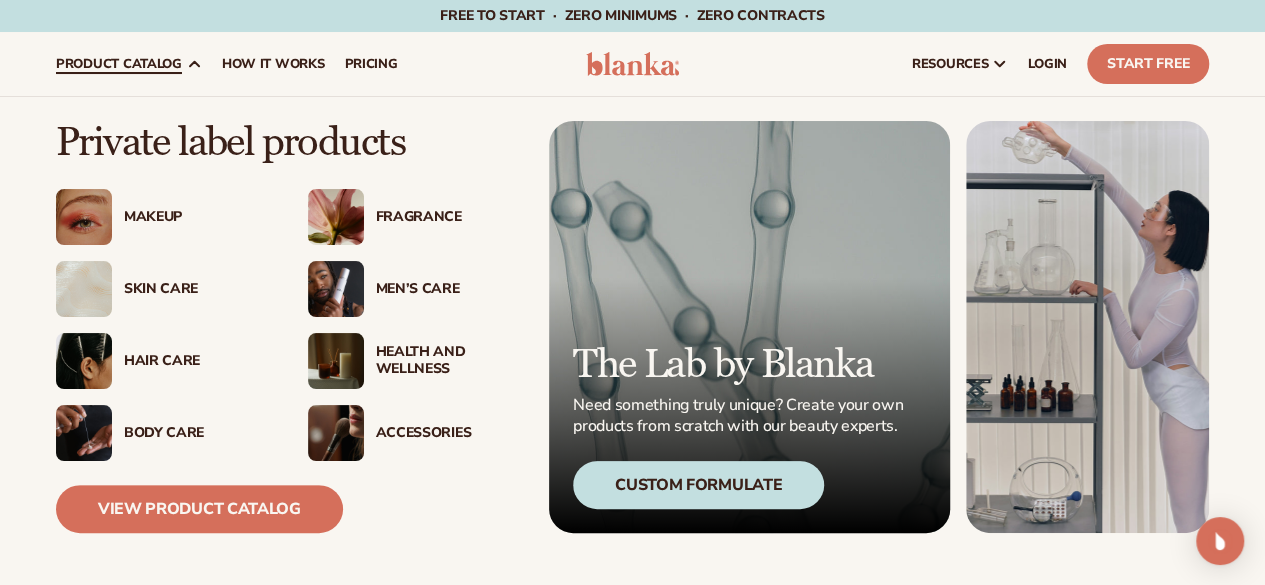 click at bounding box center (336, 217) 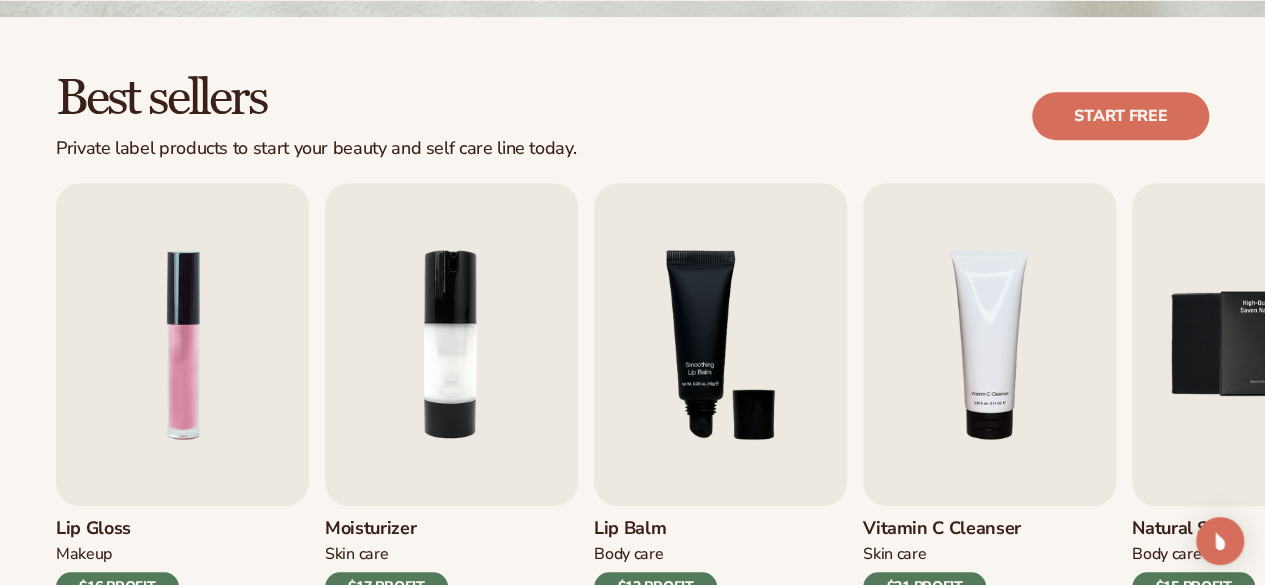 scroll, scrollTop: 523, scrollLeft: 0, axis: vertical 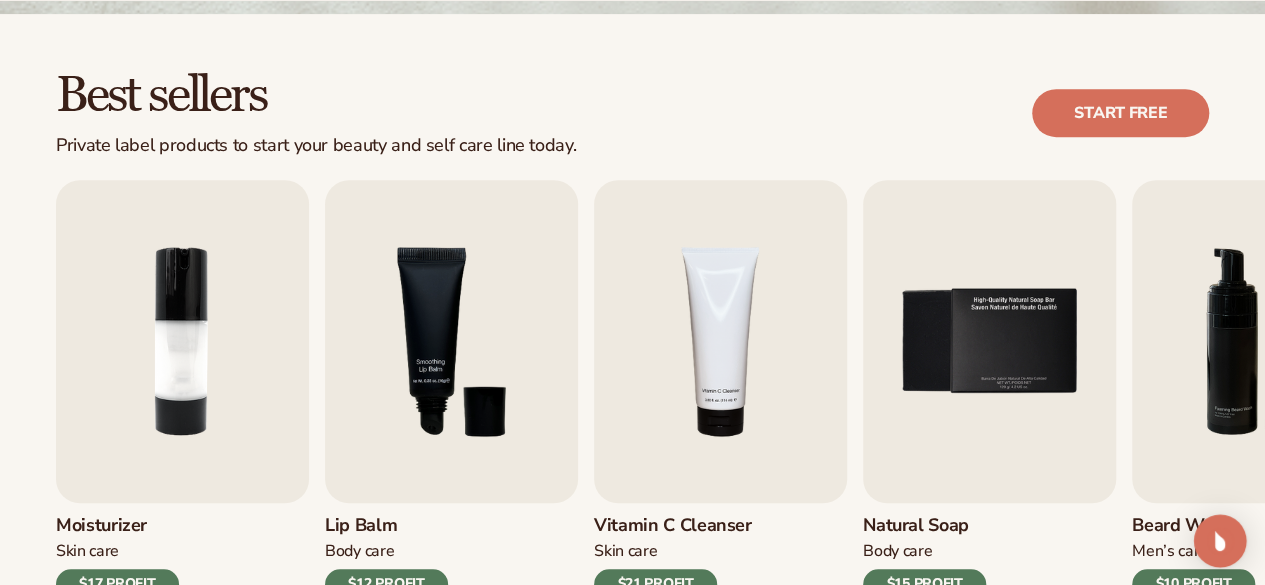click at bounding box center [1220, 541] 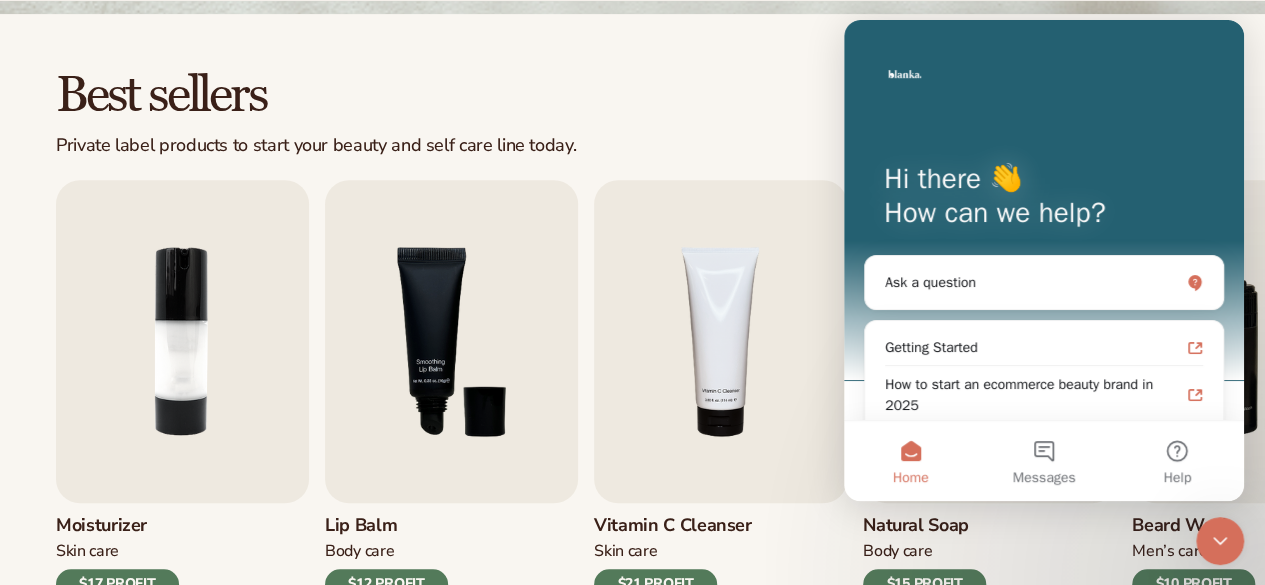 scroll, scrollTop: 0, scrollLeft: 0, axis: both 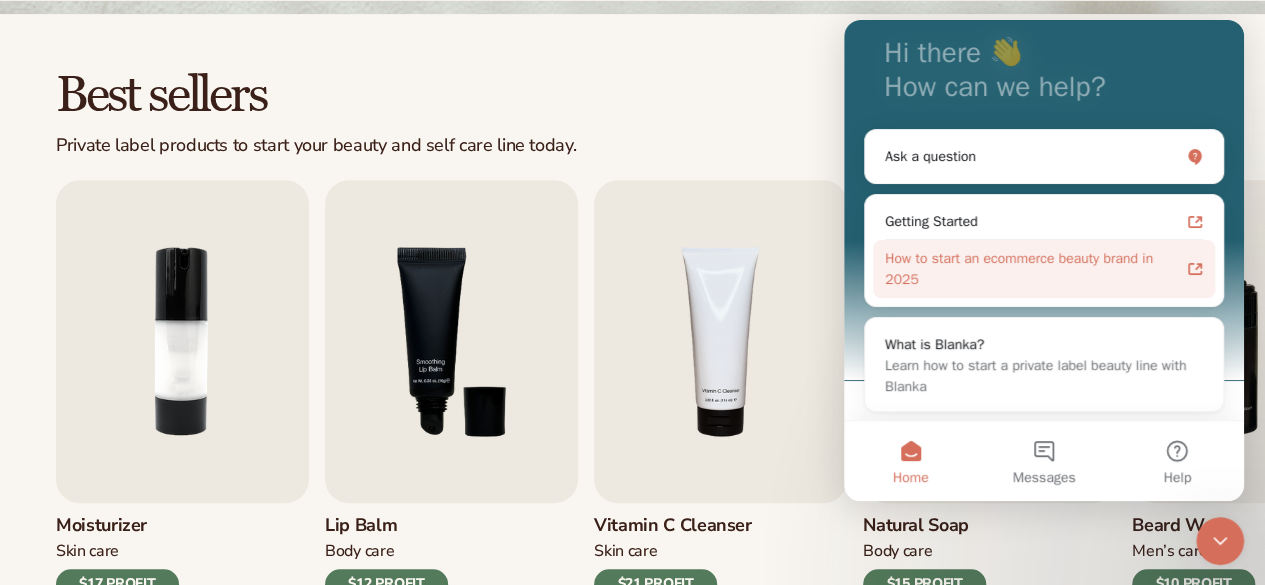 click on "How to start an ecommerce beauty brand in 2025" at bounding box center (1032, 269) 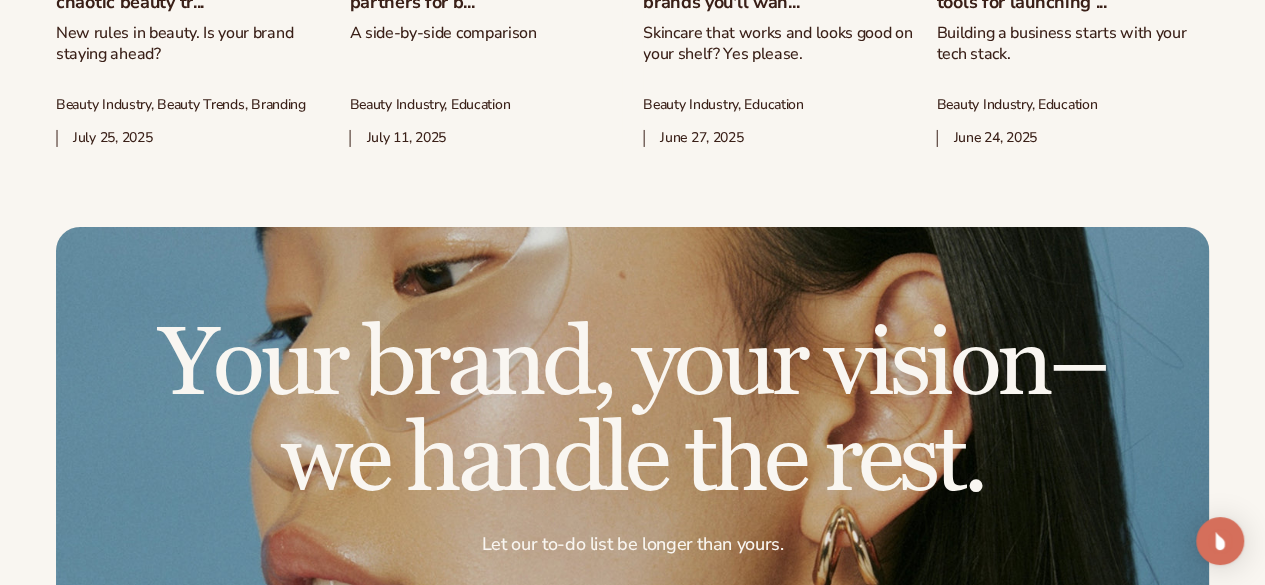 scroll, scrollTop: 3477, scrollLeft: 0, axis: vertical 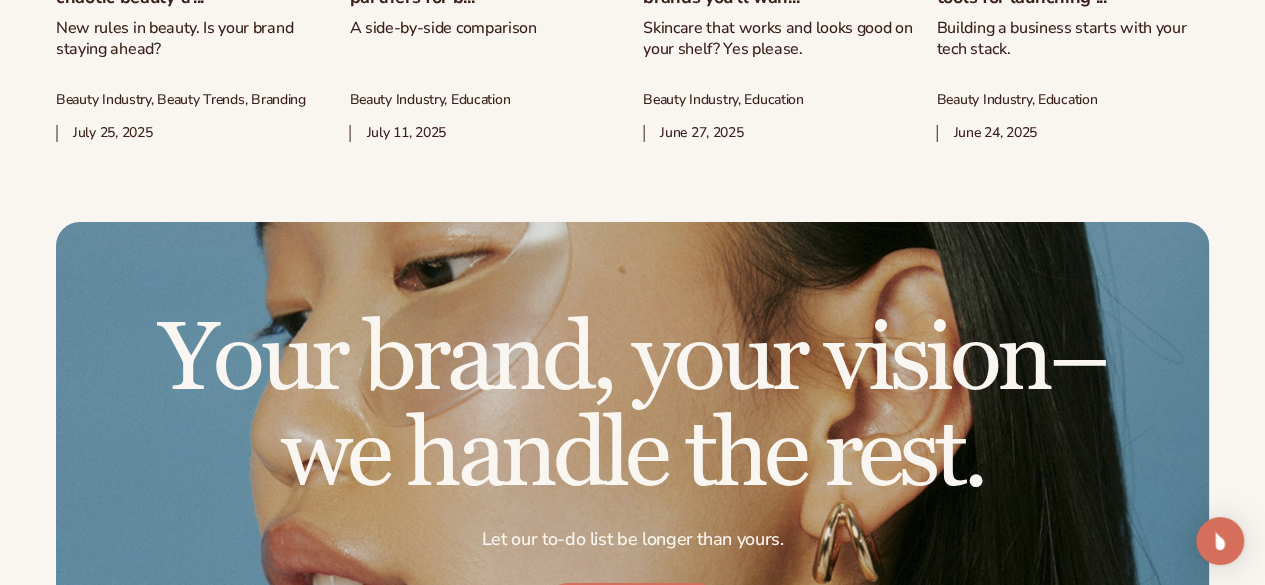 click on "Must-know beauty ecommerce tools for launching ..." at bounding box center (1073, -13) 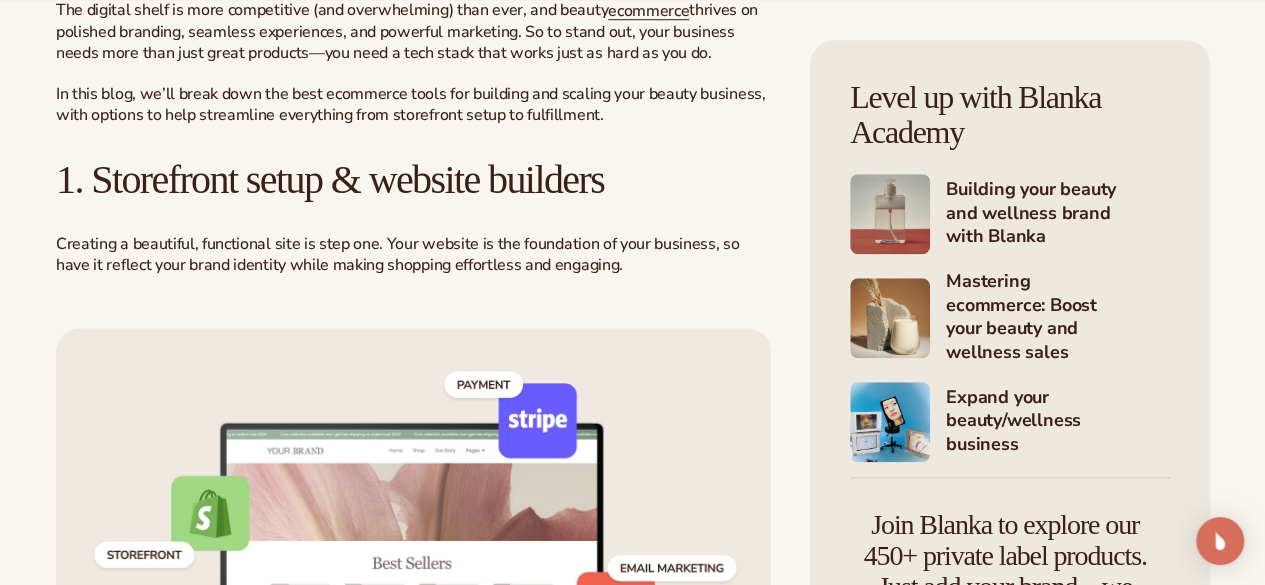 scroll, scrollTop: 837, scrollLeft: 0, axis: vertical 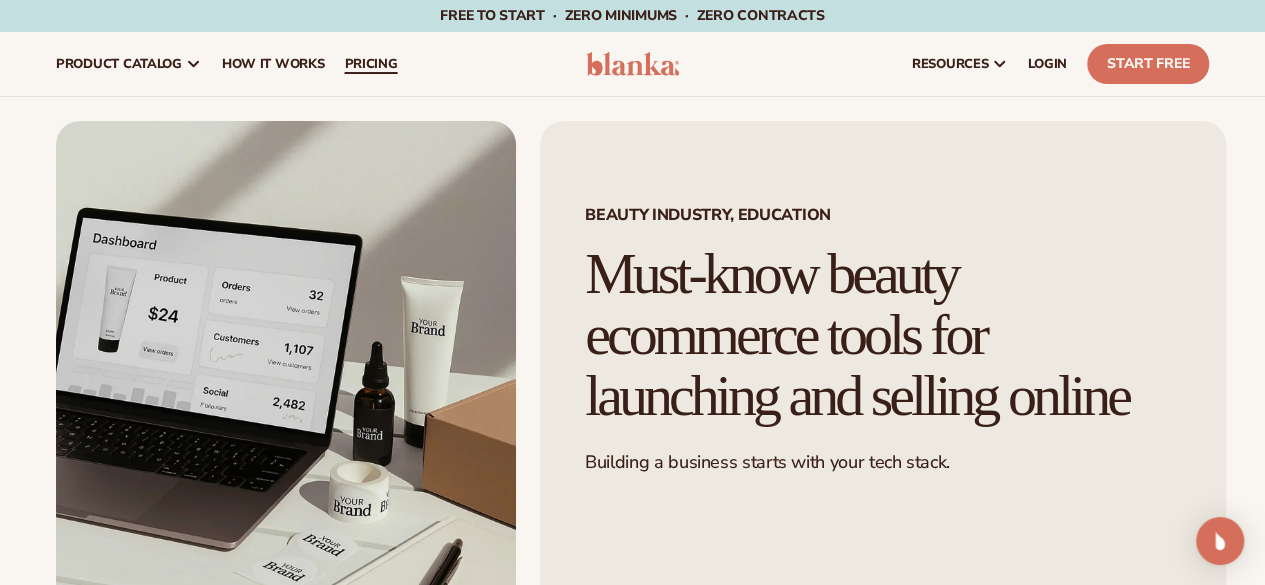click on "pricing" at bounding box center [370, 64] 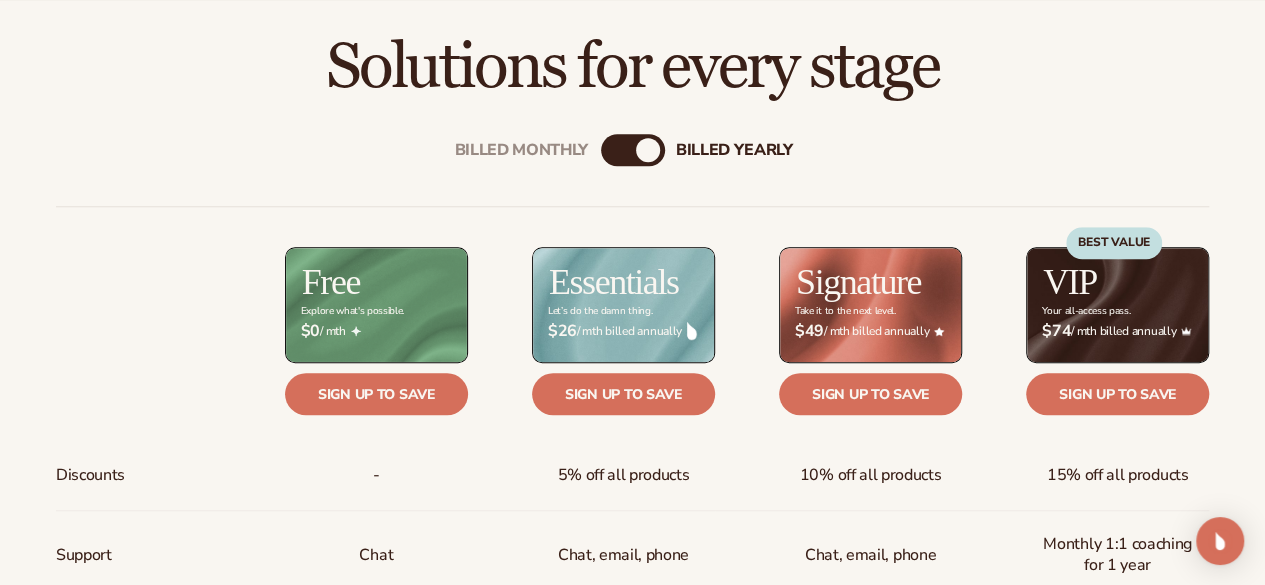 scroll, scrollTop: 627, scrollLeft: 0, axis: vertical 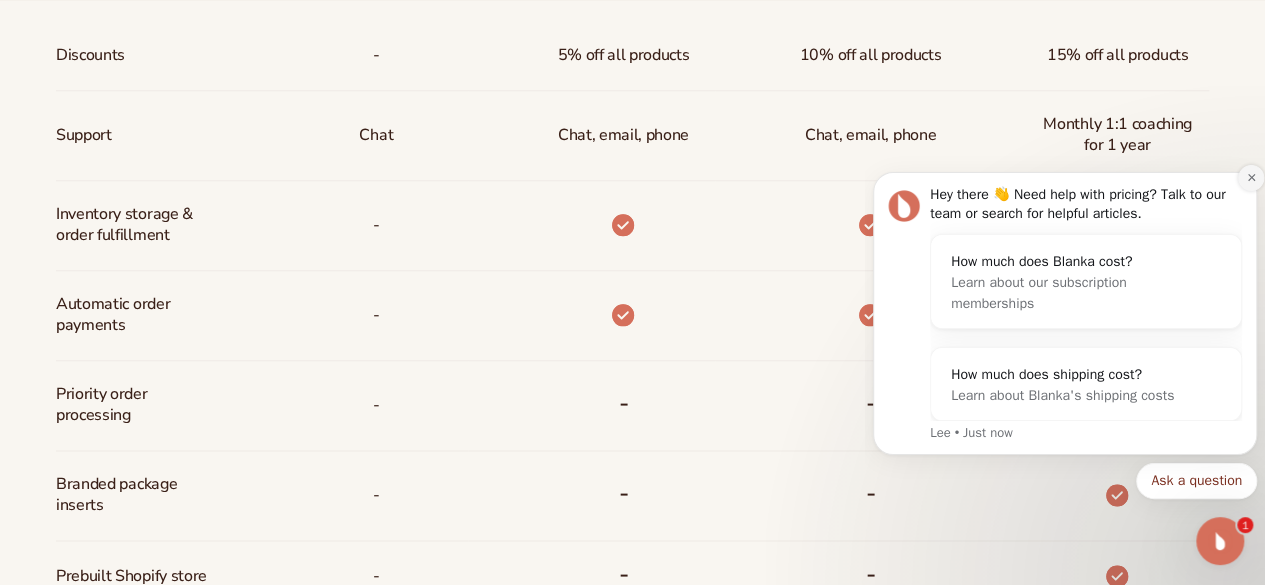 click 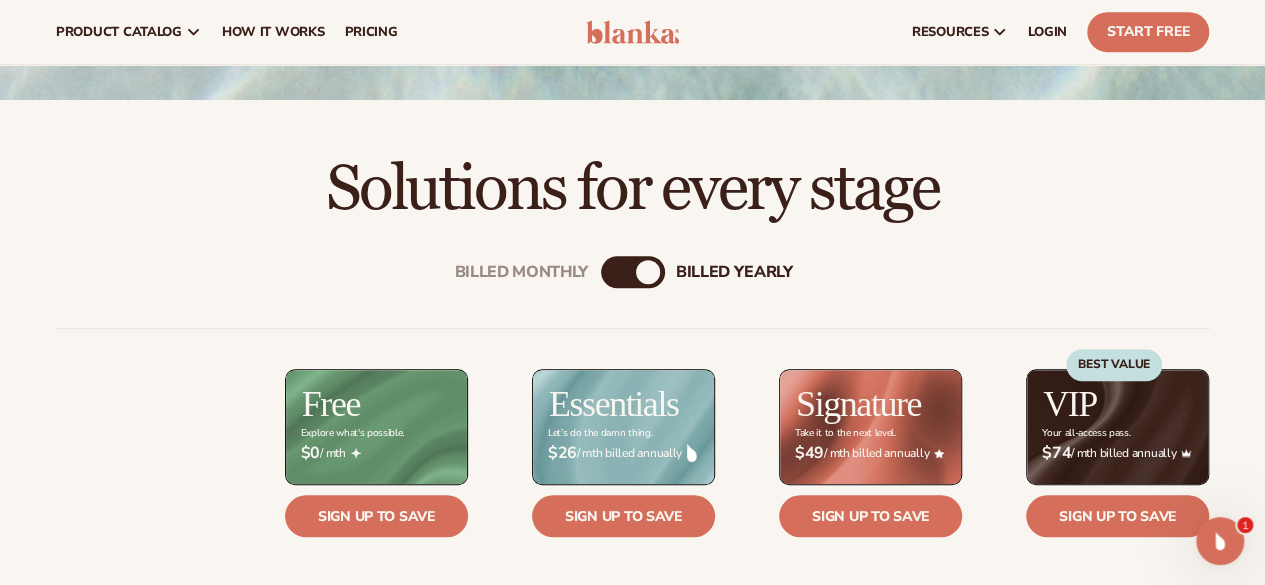 scroll, scrollTop: 503, scrollLeft: 0, axis: vertical 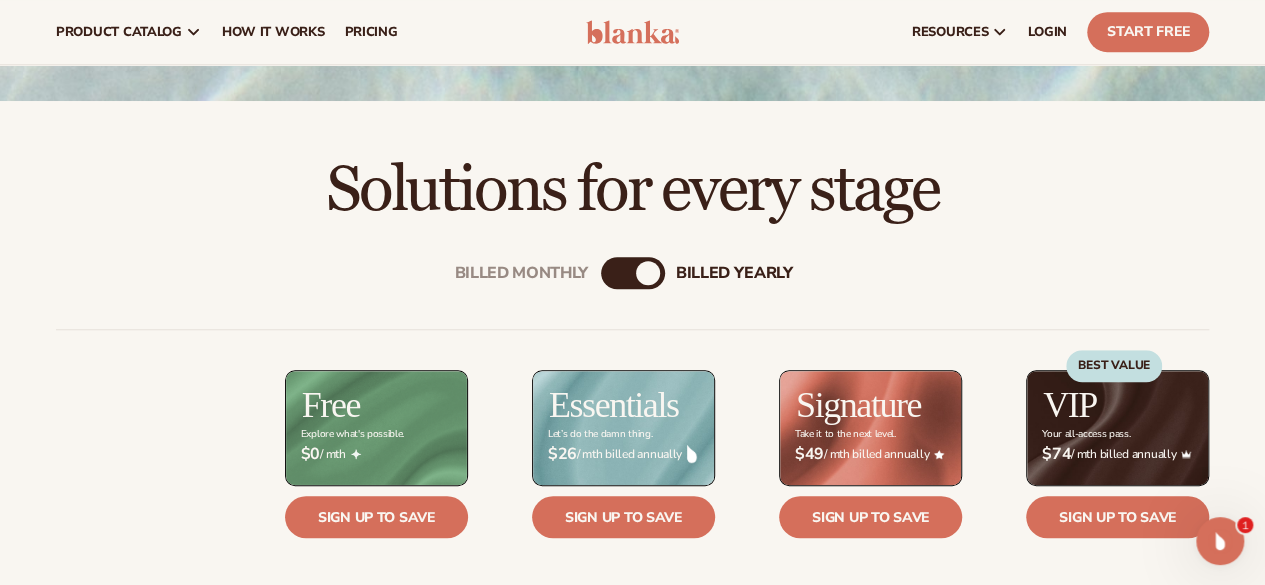 click on "billed Yearly" at bounding box center (648, 273) 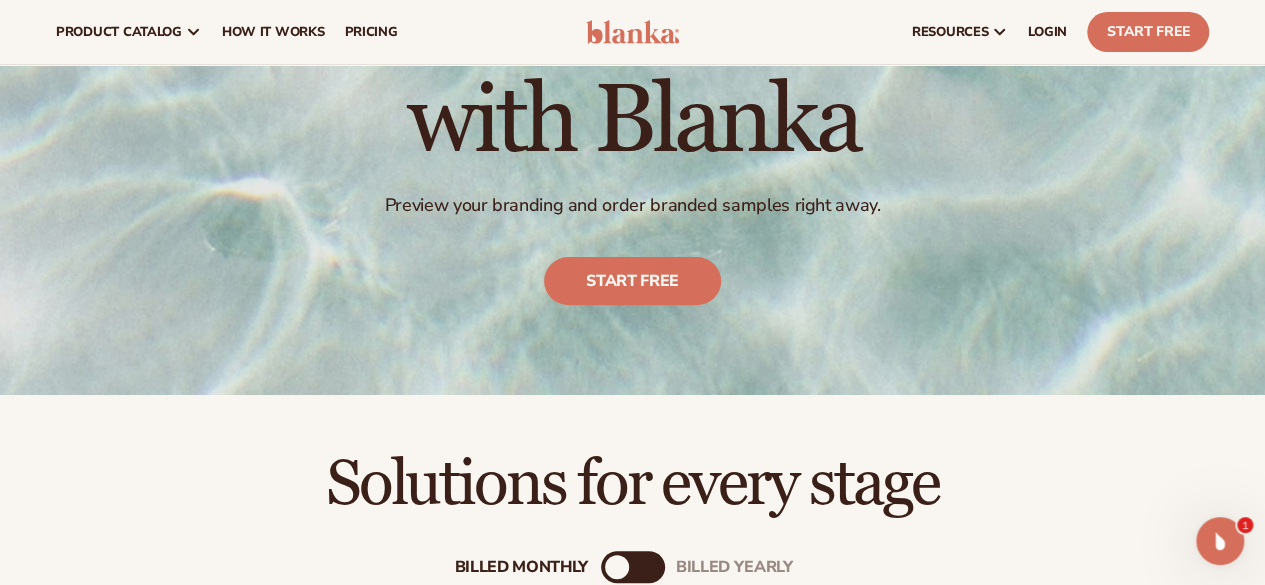 scroll, scrollTop: 0, scrollLeft: 0, axis: both 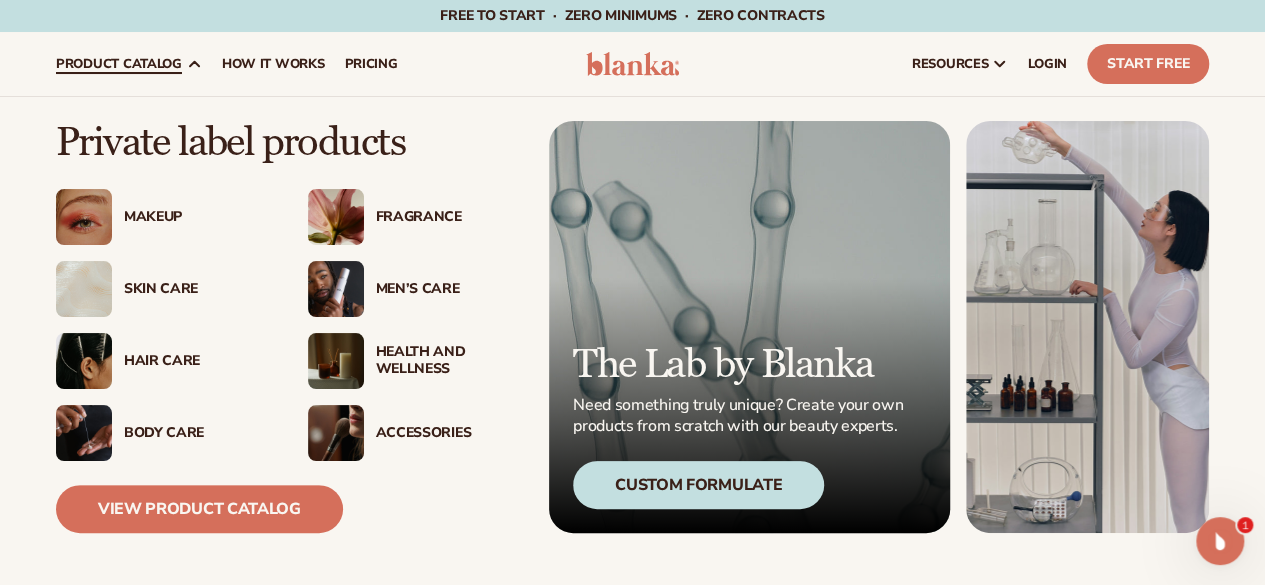 click on "Fragrance" at bounding box center (448, 217) 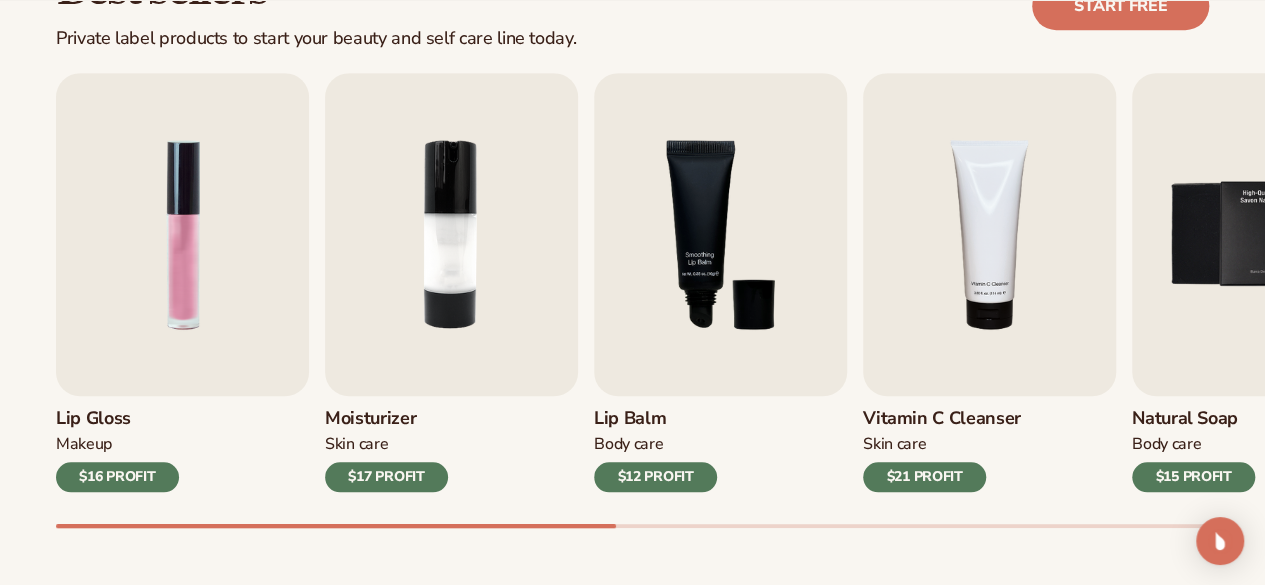 scroll, scrollTop: 631, scrollLeft: 0, axis: vertical 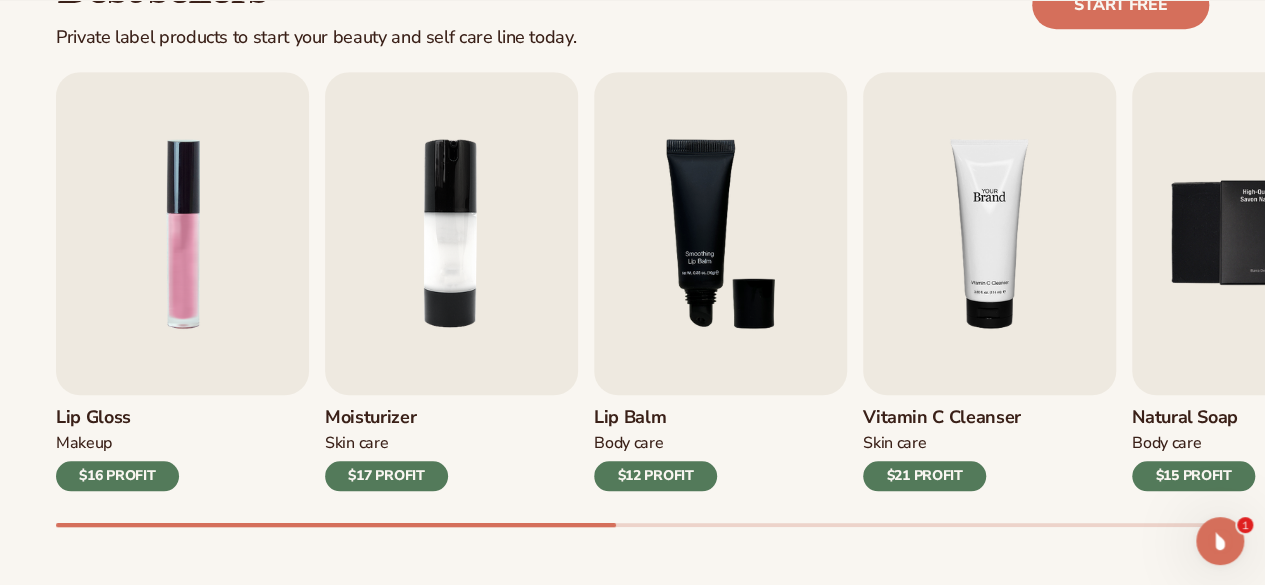 click at bounding box center (989, 233) 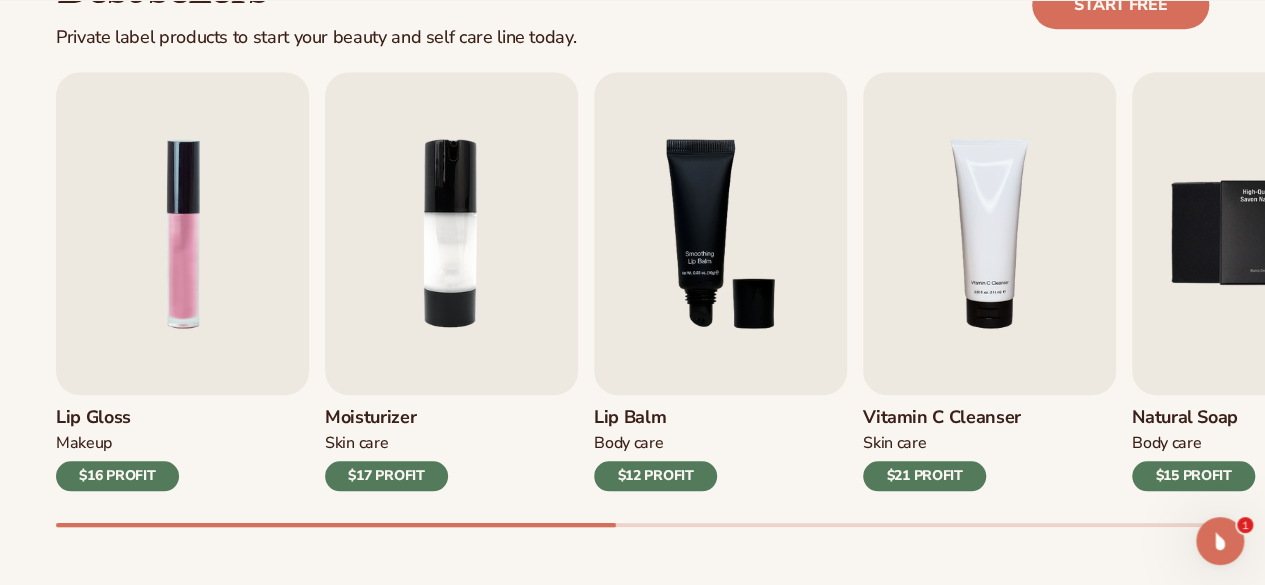 click on "Vitamin C Cleanser" at bounding box center (942, 418) 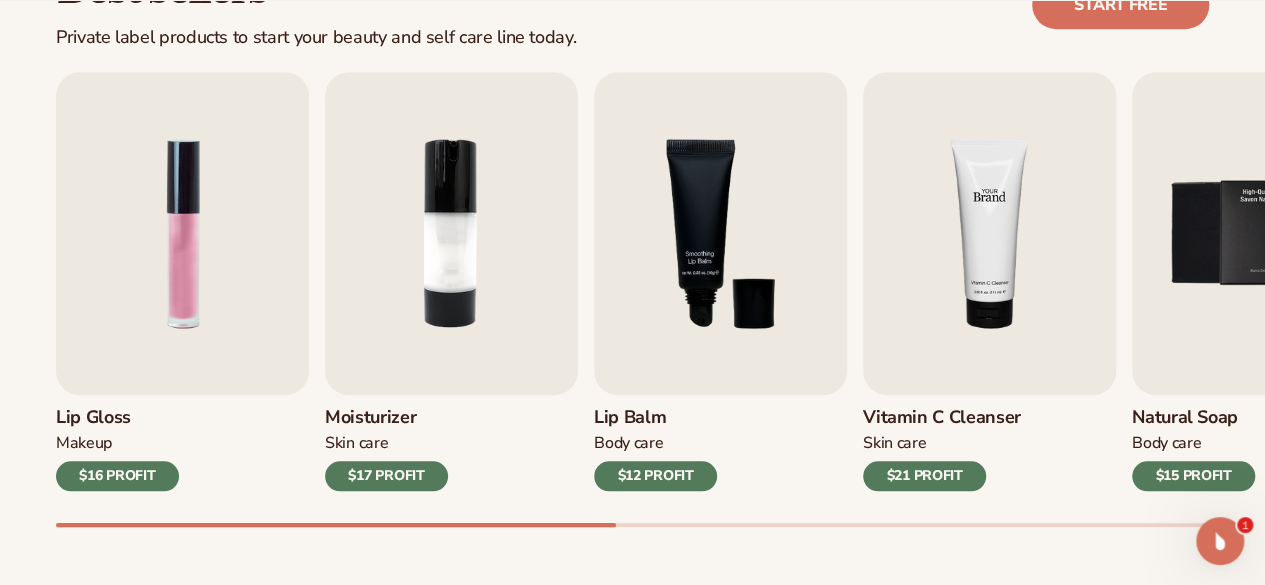 click at bounding box center (989, 233) 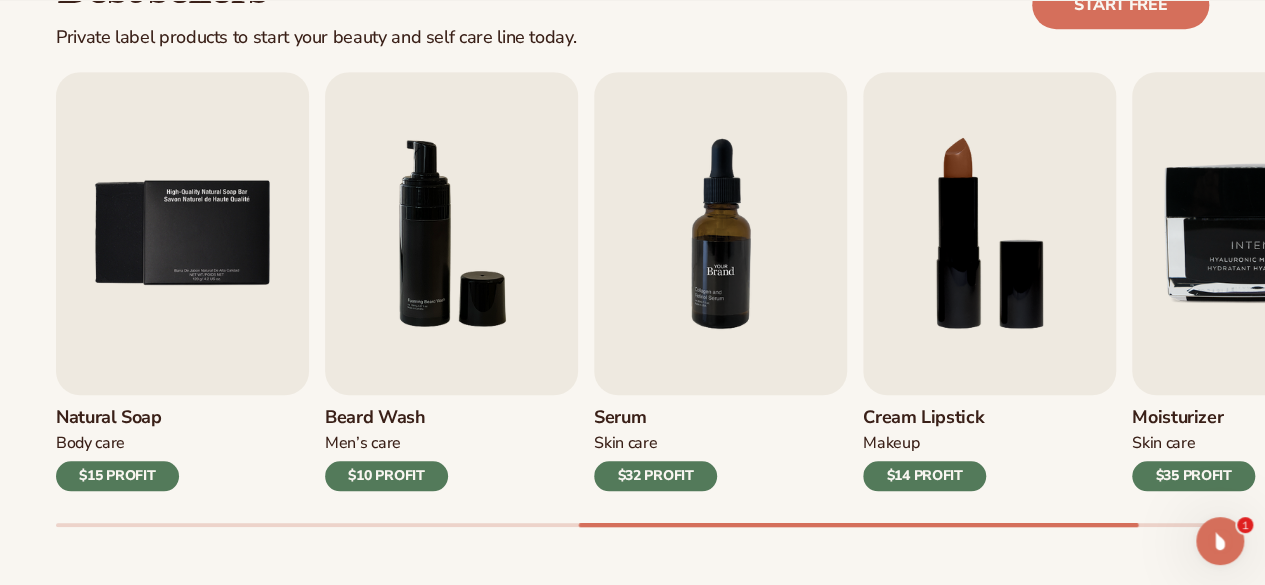 click at bounding box center (720, 233) 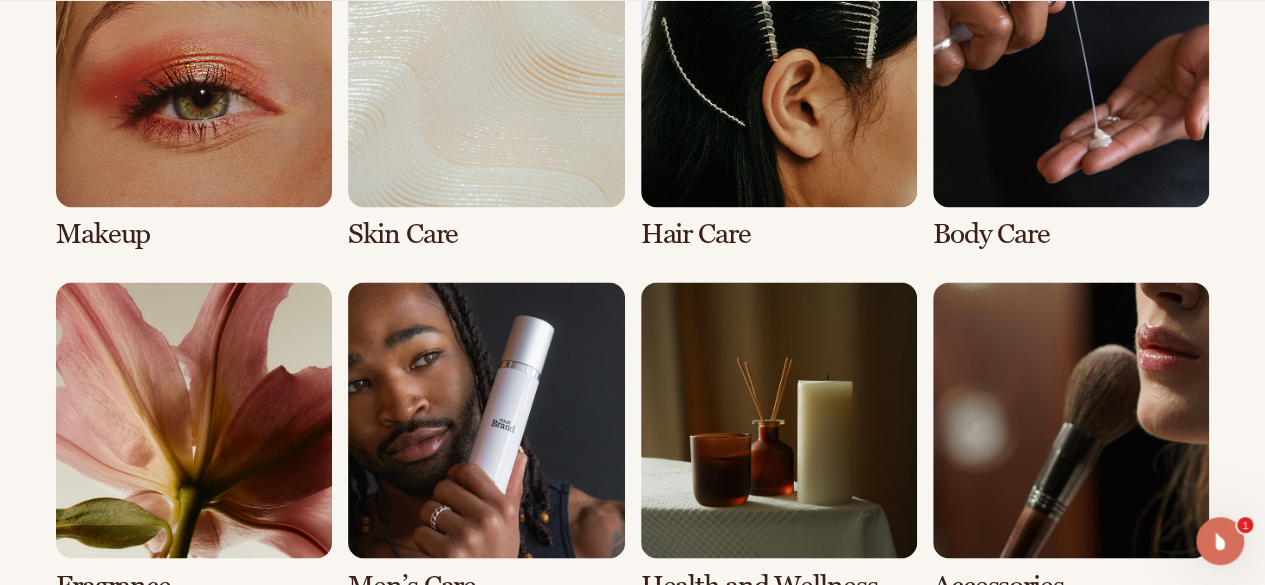 scroll, scrollTop: 1566, scrollLeft: 0, axis: vertical 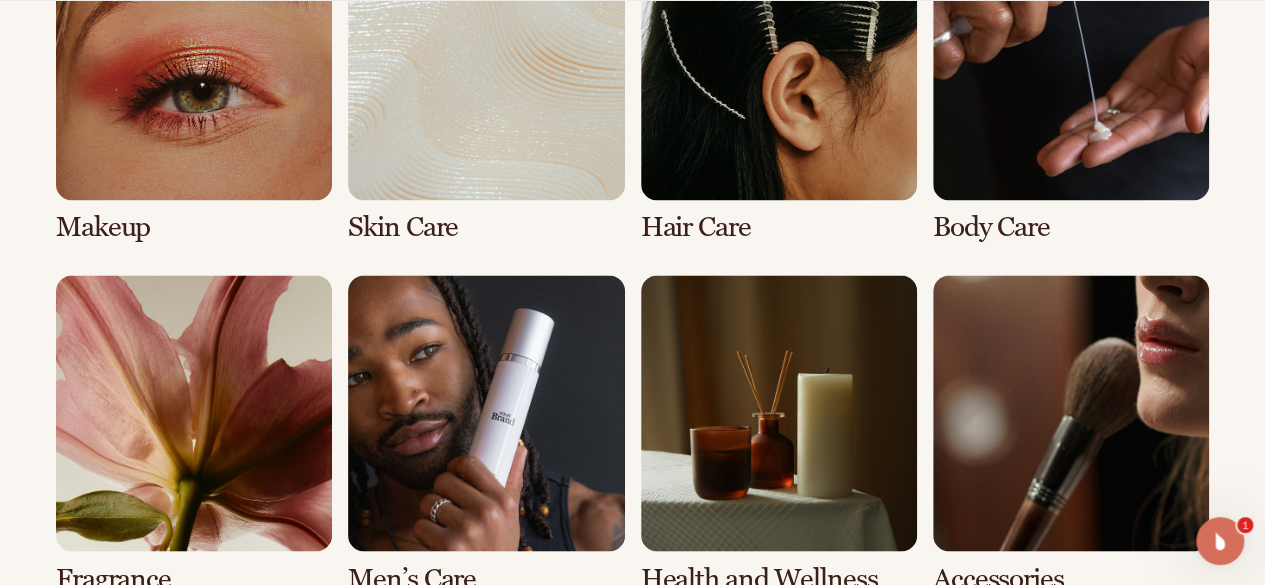 click at bounding box center [1071, 83] 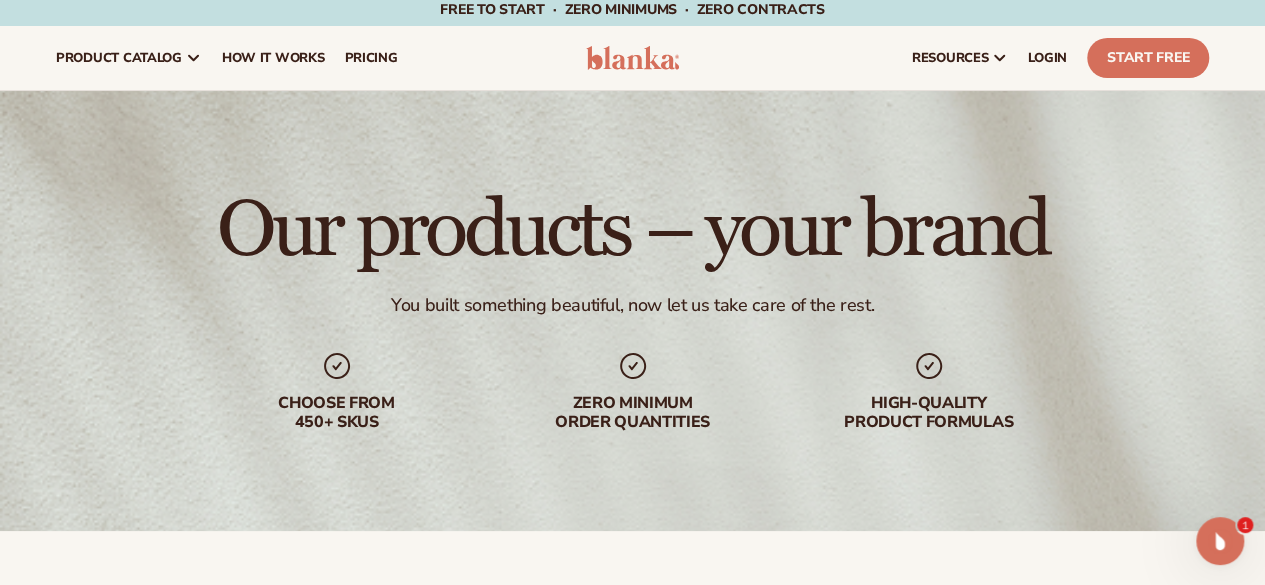 scroll, scrollTop: 0, scrollLeft: 0, axis: both 